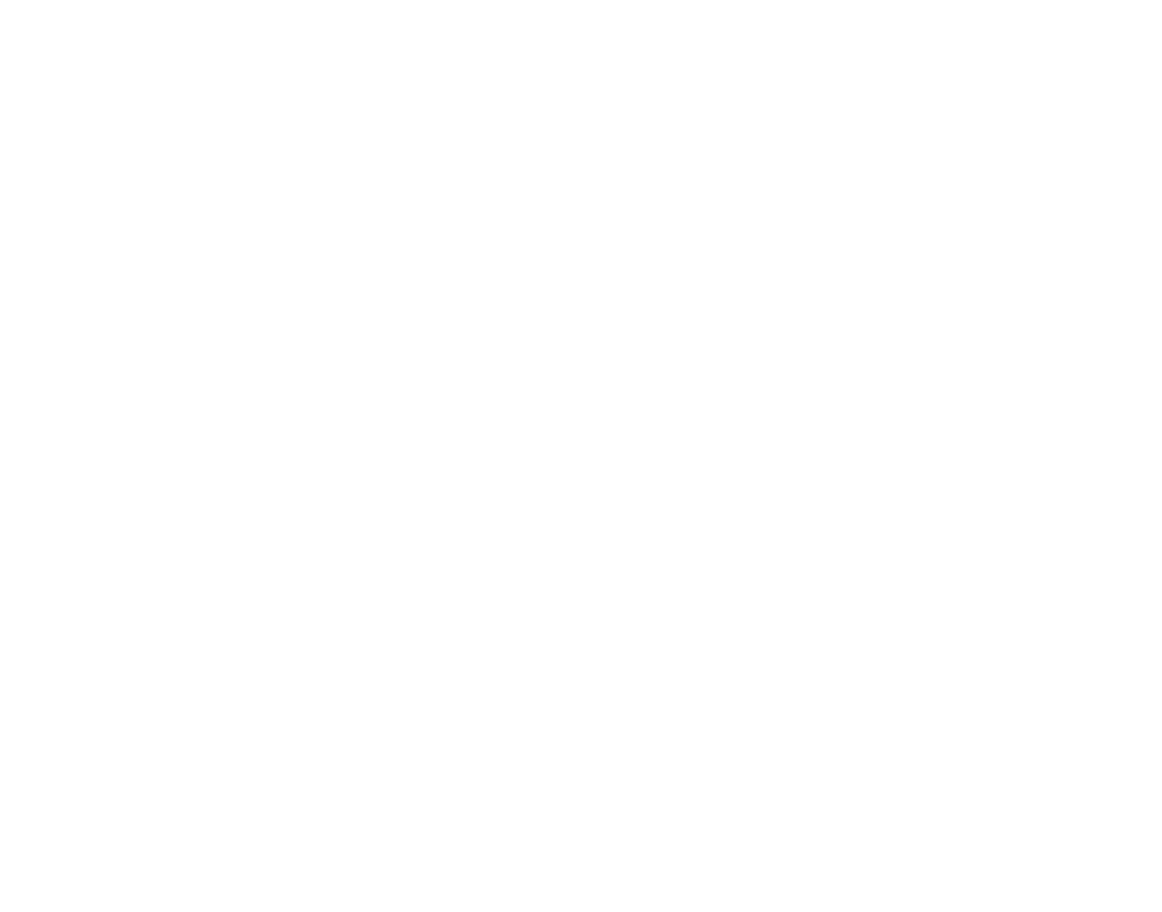 scroll, scrollTop: 0, scrollLeft: 0, axis: both 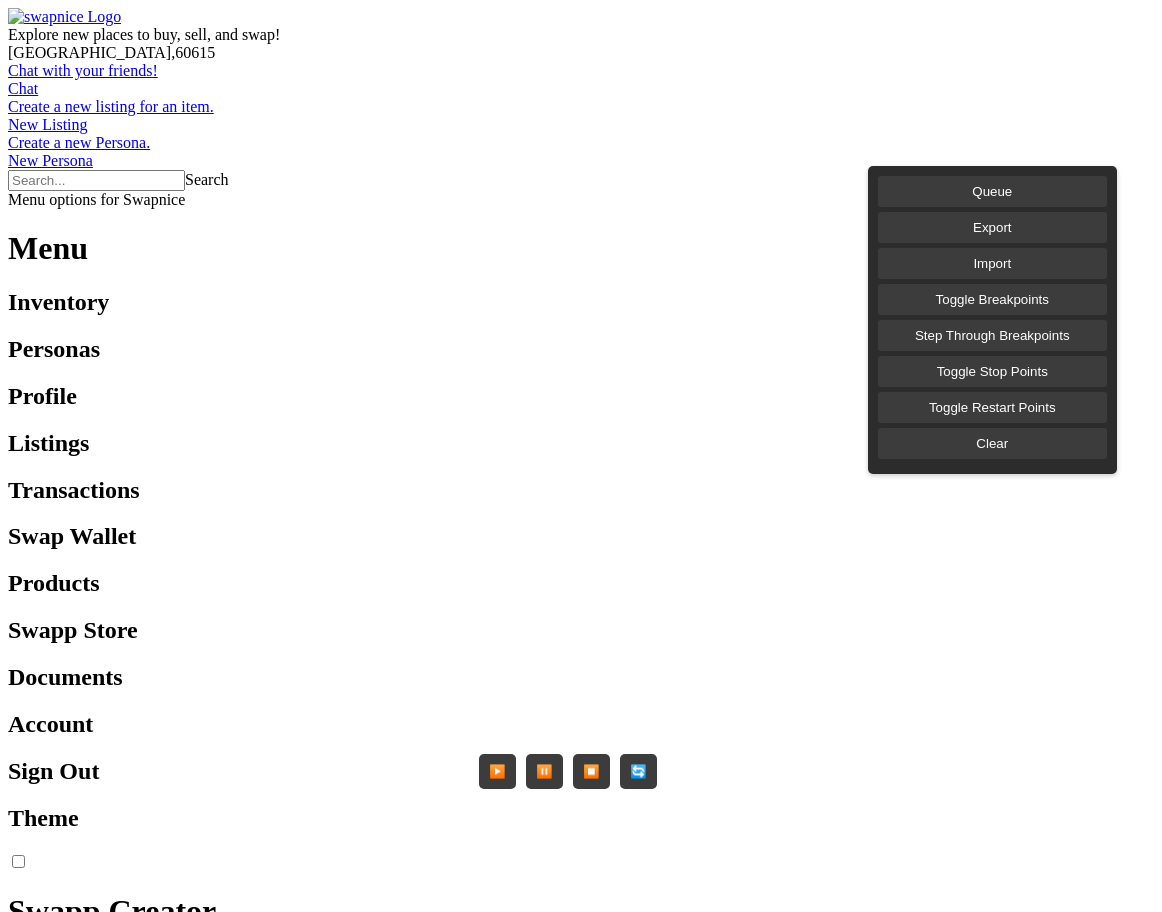 click on "Explore new places to buy, sell, and swap! Chicago ,  60615 Chat with your friends! Chat Create a new listing for an item. New Listing Create a new Persona. New Persona Search    Menu options for Swapnice
Menu Inventory Personas Profile Listings Transactions Swap Wallet Products Swapp Store Documents Account Sign Out Theme   Swapp Creator Queue Export Import Toggle Breakpoints Step Through Breakpoints Toggle Stop Points Toggle Restart Points Clear ▶️ ⏸️ ⏹️ 🔄 Only the newest listings, check them out! Find anything on Swapnice Read Swap Badge Your Swapnice contacts and conversations    Learn more about Swapnice
Swapping Find out why now is the time to swap A Time to Swap Successful swapping 101 Become a Swapper Swapping your way to the complete set Build Your Collection Swap away unwanted items for epic loot Rags to Riches Buying Best practice guidelines for buyers Buying Guidelines Getting the best deals for your buck Power Shopping How to properly load and use swap wallet Selling" at bounding box center [581, 1344] 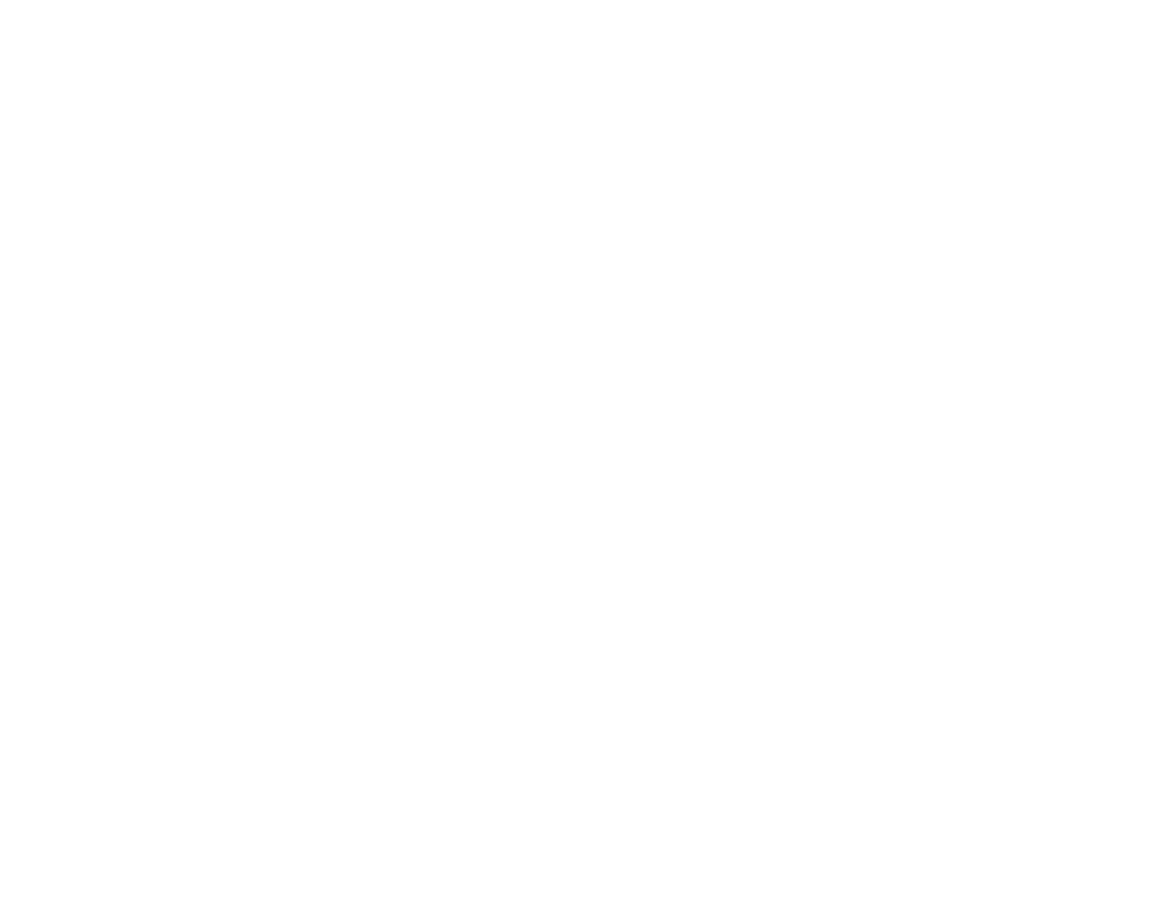 scroll, scrollTop: 0, scrollLeft: 0, axis: both 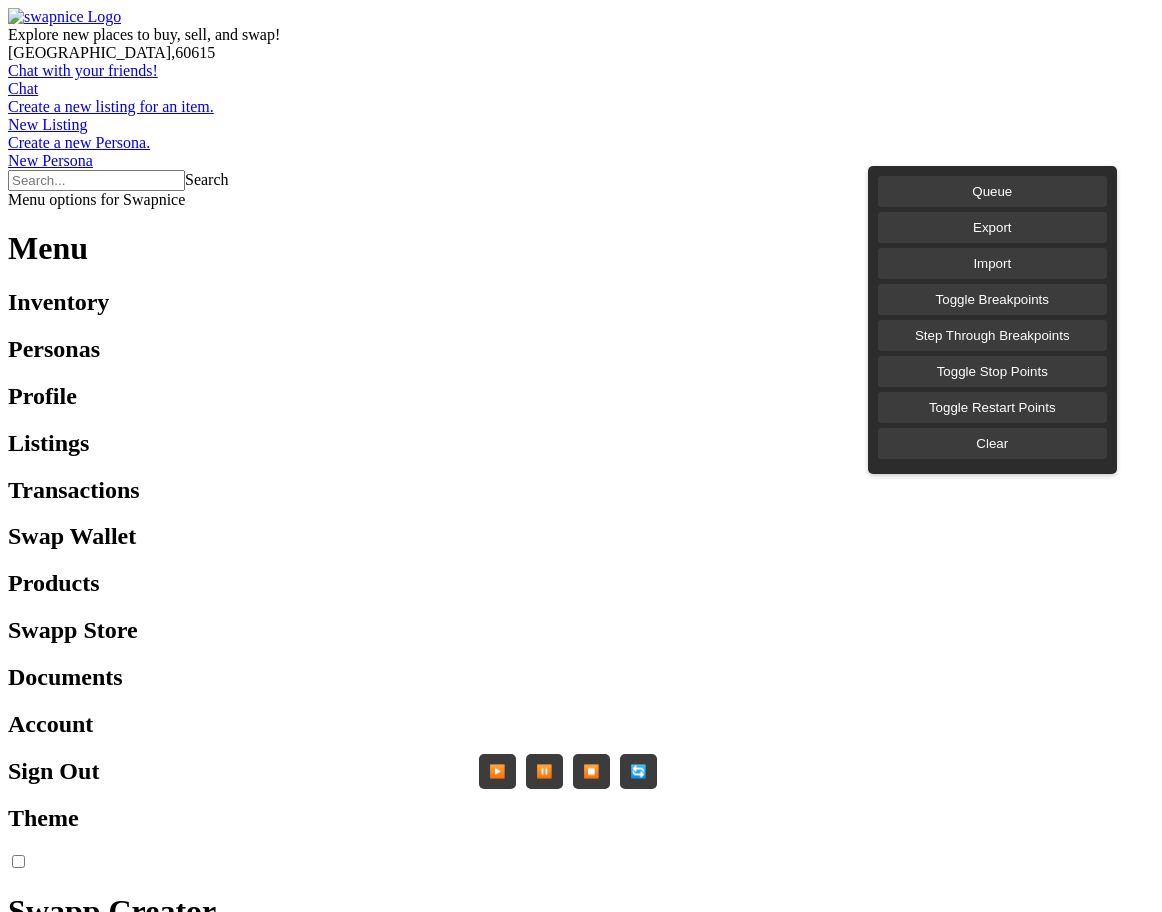 click on "Explore new places to buy, sell, and swap! Chicago ,  60615 Chat with your friends! Chat Create a new listing for an item. New Listing Create a new Persona. New Persona Search    Menu options for Swapnice
Menu Inventory Personas Profile Listings Transactions Swap Wallet Products Swapp Store Documents Account Sign Out Theme   Swapp Creator Queue Export Import Toggle Breakpoints Step Through Breakpoints Toggle Stop Points Toggle Restart Points Clear ▶️ ⏸️ ⏹️ 🔄 Only the newest listings, check them out! Find anything on Swapnice Read Swap Badge Your Swapnice contacts and conversations    Learn more about Swapnice
Swapping Find out why now is the time to swap A Time to Swap Successful swapping 101 Become a Swapper Swapping your way to the complete set Build Your Collection Swap away unwanted items for epic loot Rags to Riches Buying Best practice guidelines for buyers Buying Guidelines Getting the best deals for your buck Power Shopping How to properly load and use swap wallet Selling" at bounding box center [581, 1344] 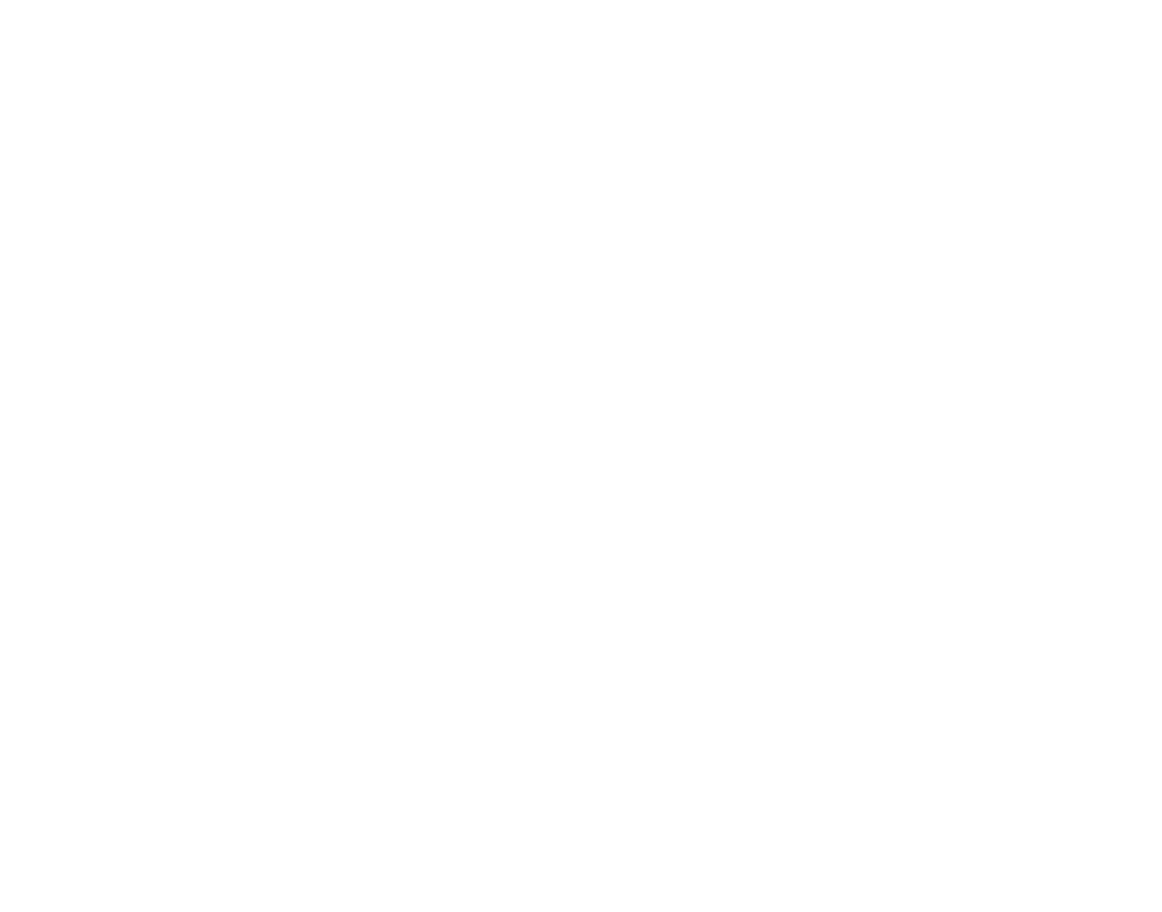 scroll, scrollTop: 0, scrollLeft: 0, axis: both 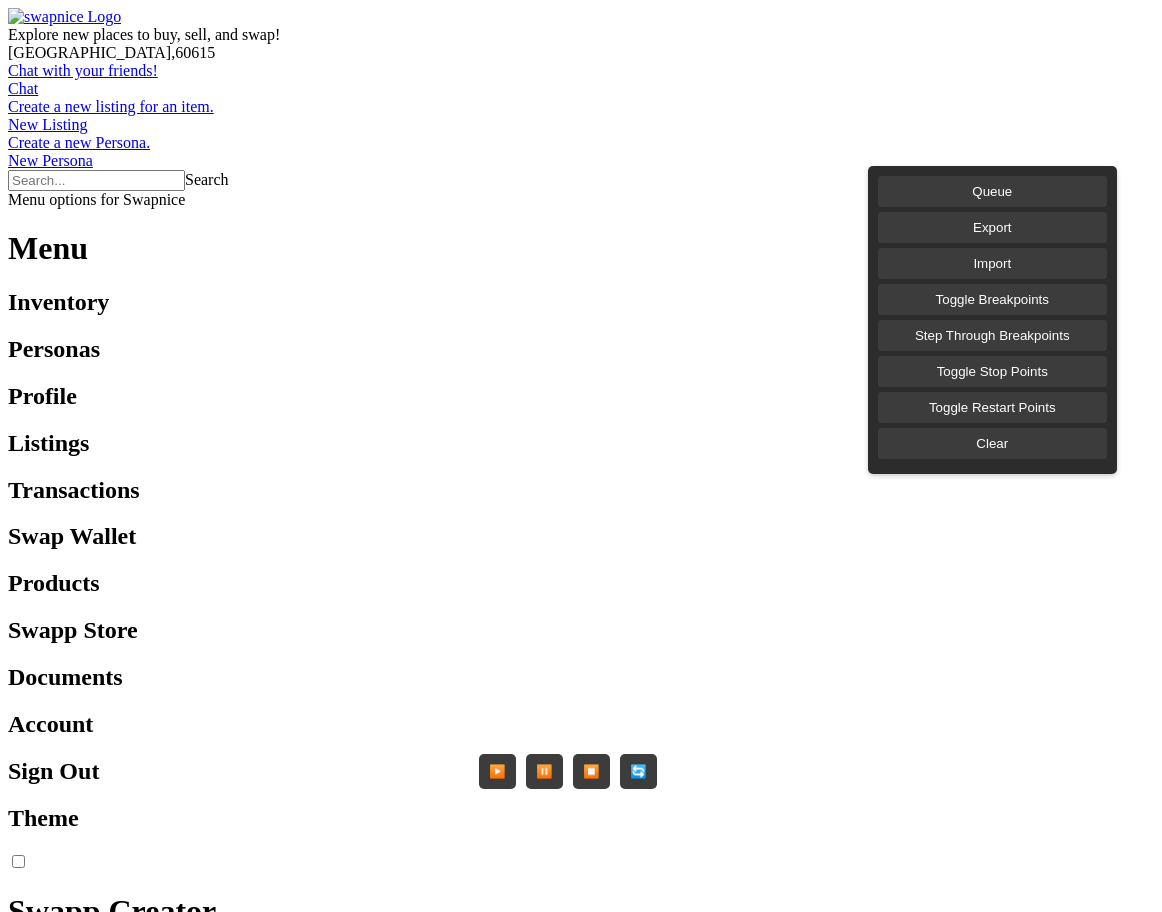 click on "Explore new places to buy, sell, and swap! [GEOGRAPHIC_DATA] ,  60615 Chat with your friends! Chat Create a new listing for an item. New Listing Create a new Persona. New Persona Search    Menu options for Swapnice
Menu Inventory Personas Profile Listings Transactions Swap Wallet Products Swapp Store Documents Account Sign Out Theme   Swapp Creator Queue Export Import Toggle Breakpoints Step Through Breakpoints Toggle Stop Points Toggle Restart Points Clear ▶️ ⏸️ ⏹️ 🔄 Only the newest listings, check them out! Find anything on Swapnice Read Swap Badge Your Swapnice contacts and conversations    Learn more about Swapnice
Swapping Find out why now is the time to swap A Time to Swap Successful swapping 101 Become a Swapper Swapping your way to the complete set Build Your Collection Swap away unwanted items for epic loot Rags to Riches Buying Best practice guidelines for buyers Buying Guidelines Getting the best deals for your buck Power Shopping How to properly load and use swap wallet Selling" at bounding box center (581, 1344) 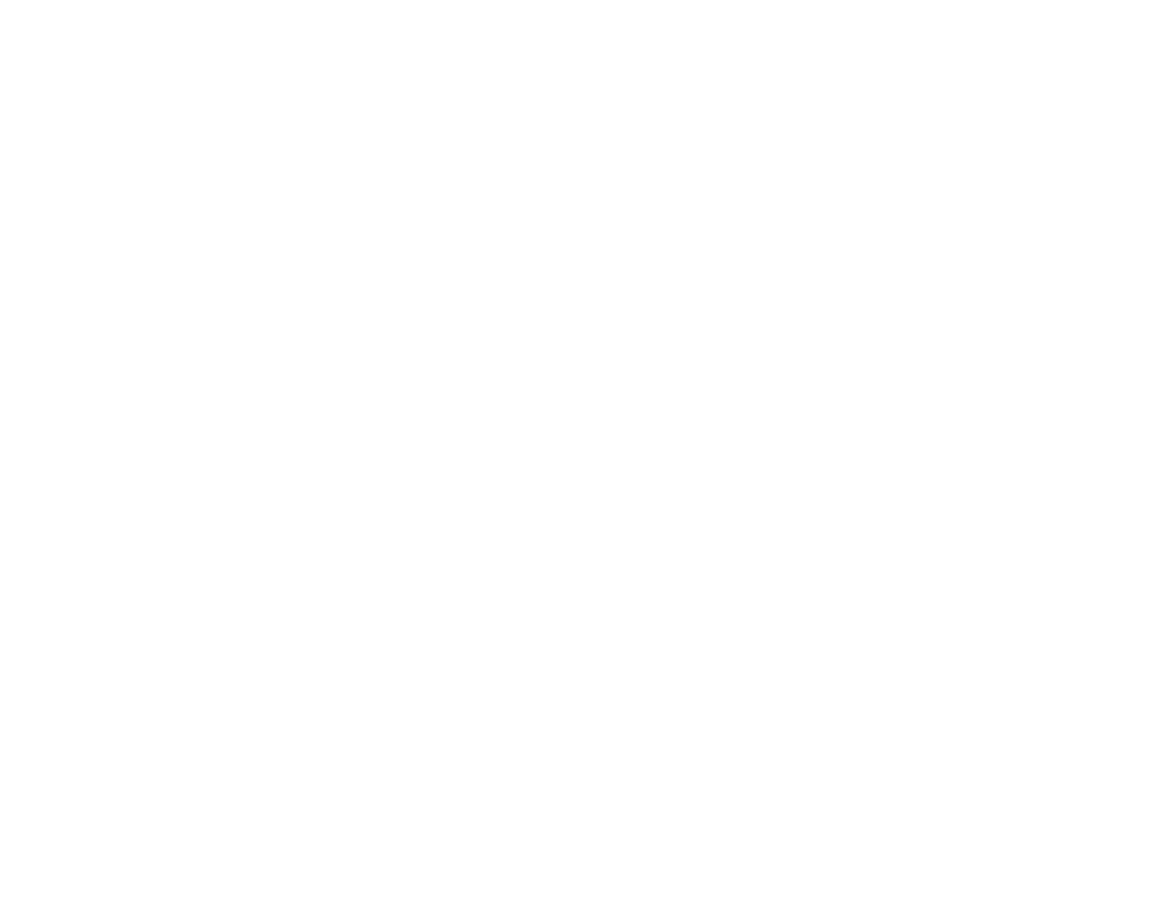 scroll, scrollTop: 0, scrollLeft: 0, axis: both 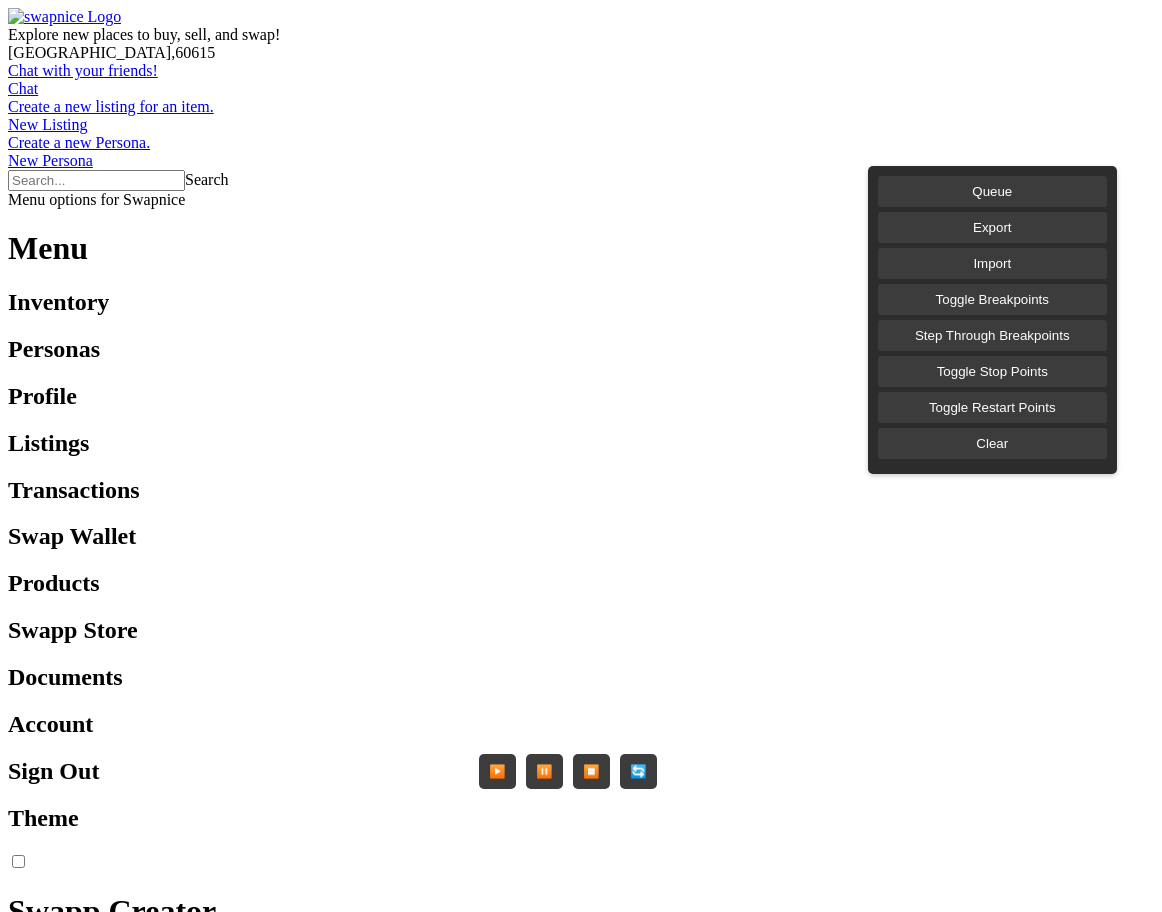 click on "Explore new places to buy, sell, and swap! Chicago ,  60615 Chat with your friends! Chat Create a new listing for an item. New Listing Create a new Persona. New Persona Search    Menu options for Swapnice" at bounding box center (581, 108) 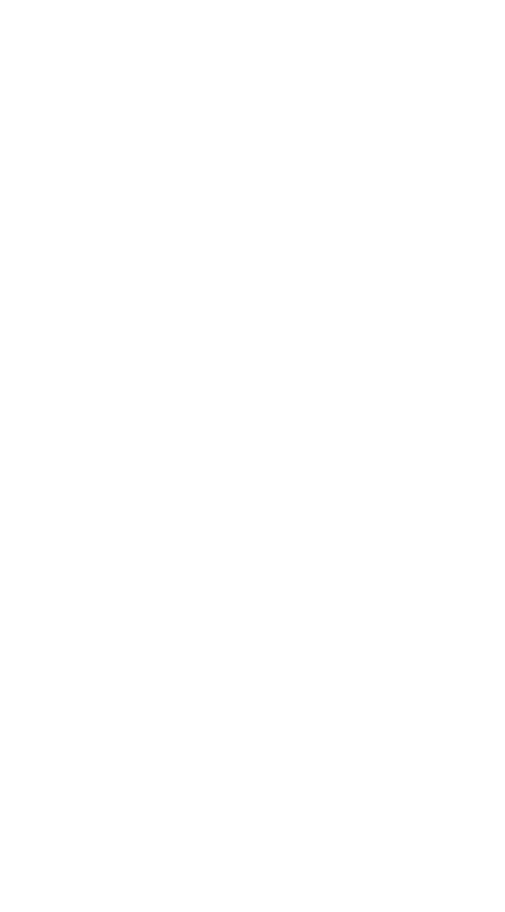 scroll, scrollTop: 0, scrollLeft: 0, axis: both 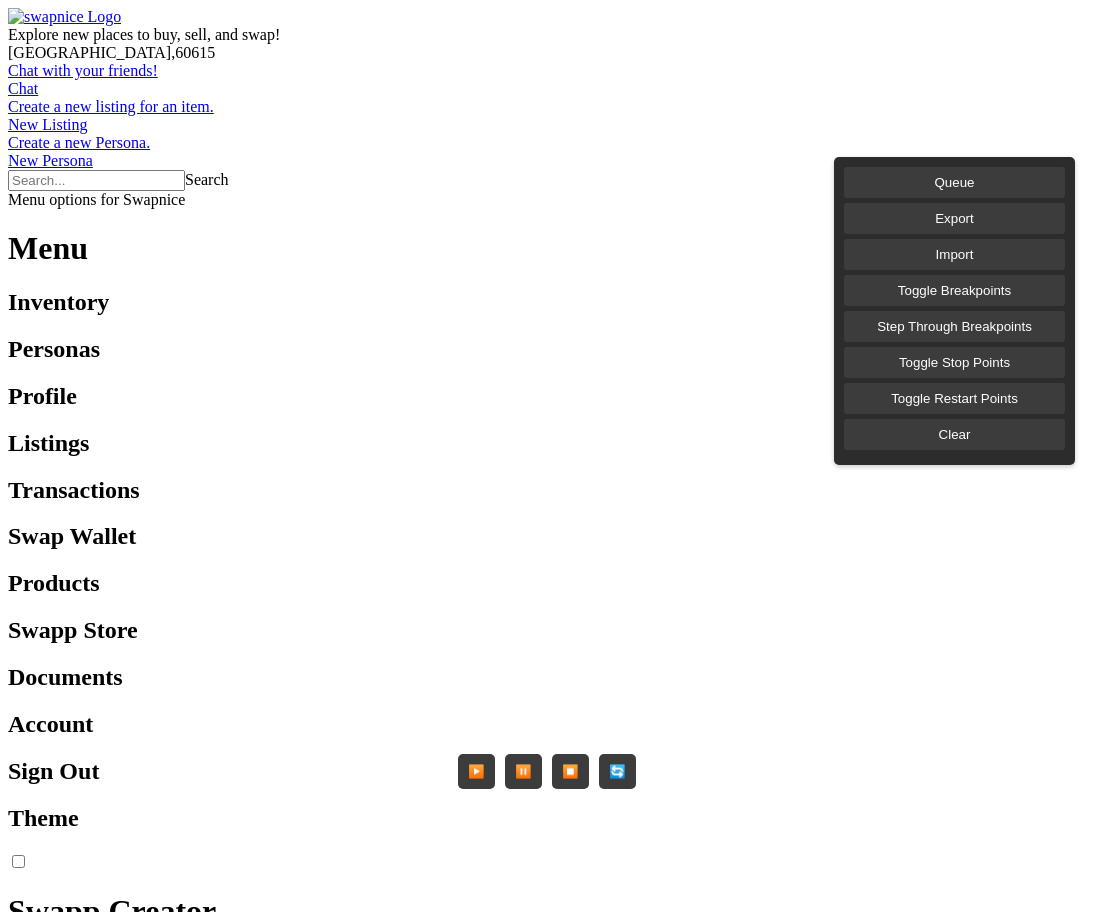click on "Explore new places to buy, sell, and swap! [GEOGRAPHIC_DATA] ,  60615 Chat with your friends! Chat Create a new listing for an item. New Listing Create a new Persona. New Persona Search    Menu options for Swapnice
Menu Inventory Personas Profile Listings Transactions Swap Wallet Products Swapp Store Documents Account Sign Out Theme   Swapp Creator Queue Export Import Toggle Breakpoints Step Through Breakpoints Toggle Stop Points Toggle Restart Points Clear ▶️ ⏸️ ⏹️ 🔄 Only the newest listings, check them out! Find anything on Swapnice Read Swap Badge Your Swapnice contacts and conversations    Learn more about Swapnice
Swapping Find out why now is the time to swap A Time to Swap Successful swapping 101 Become a Swapper Swapping your way to the complete set Build Your Collection Swap away unwanted items for epic loot Rags to Riches Buying Best practice guidelines for buyers Buying Guidelines Getting the best deals for your buck Power Shopping How to properly load and use swap wallet Selling" at bounding box center (560, 1344) 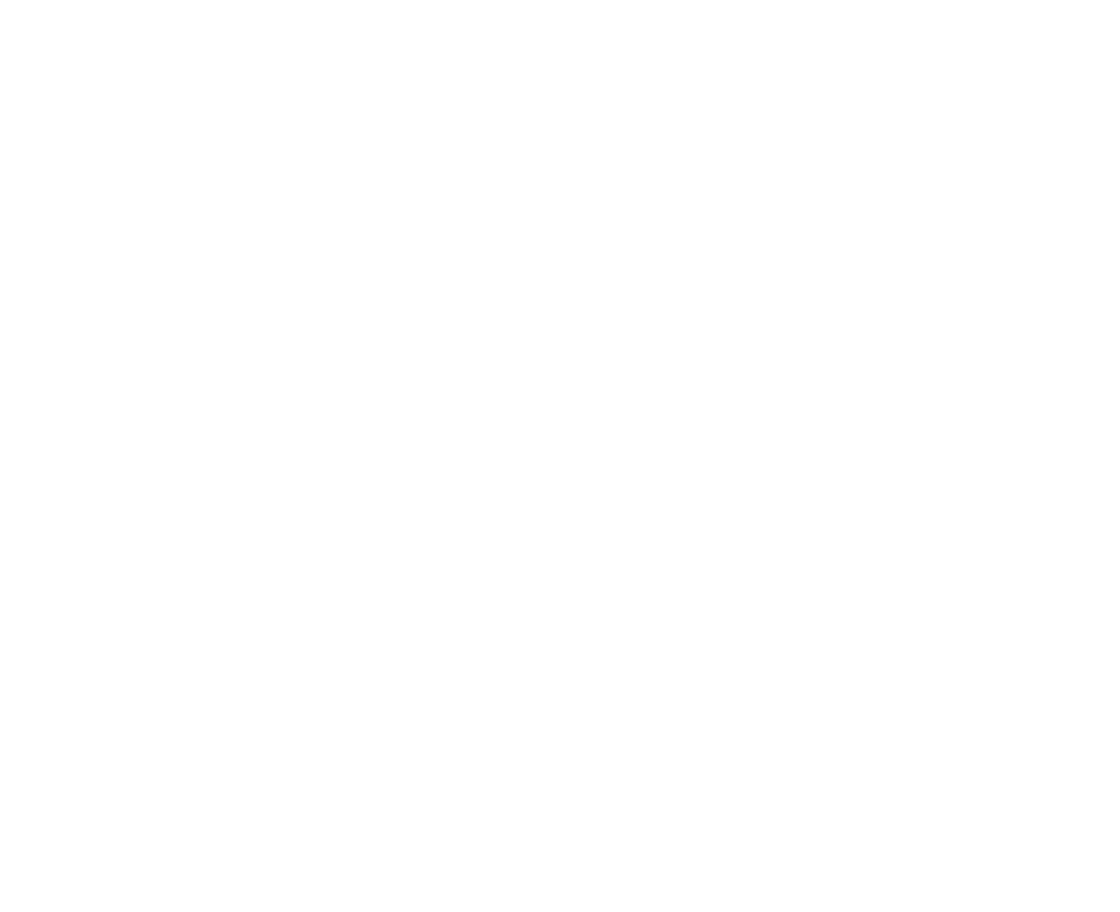 scroll, scrollTop: 0, scrollLeft: 0, axis: both 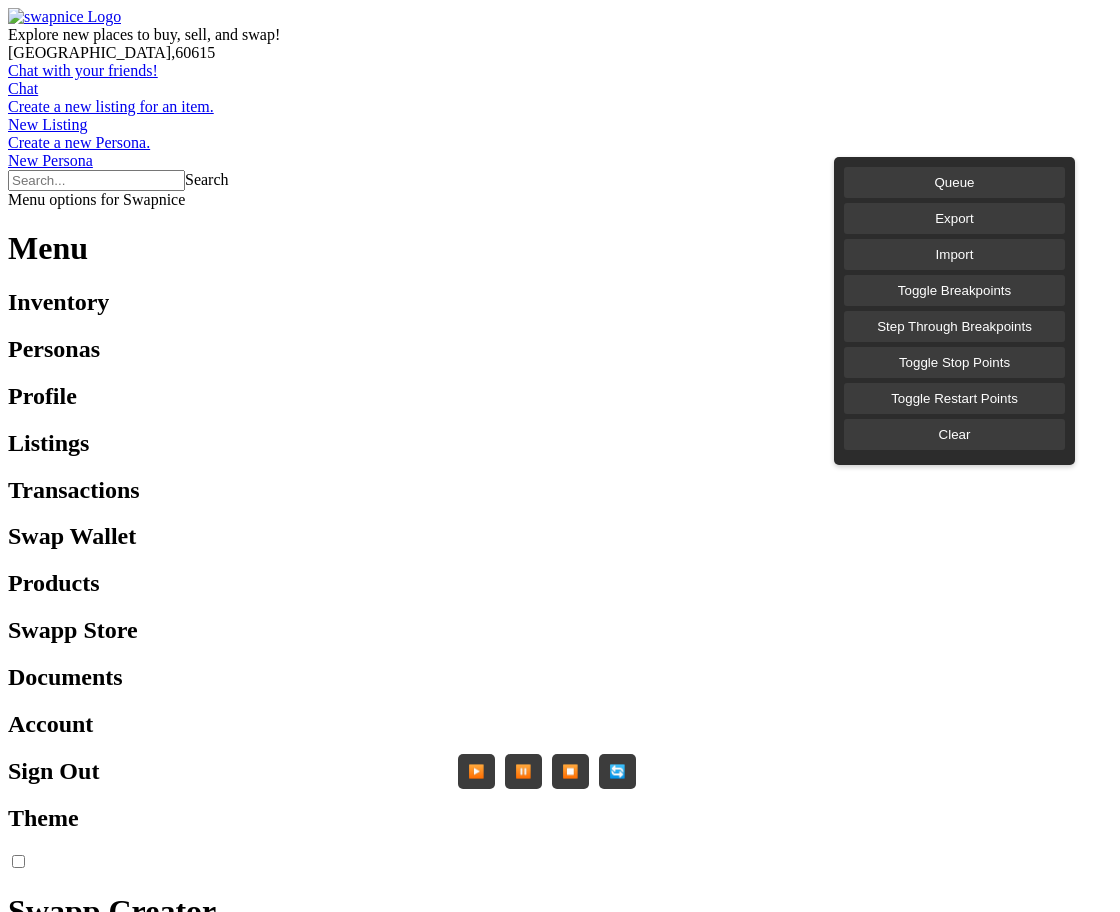 click on "Explore new places to buy, sell, and swap! [GEOGRAPHIC_DATA] ,  60615 Chat with your friends! Chat Create a new listing for an item. New Listing Create a new Persona. New Persona Search    Menu options for Swapnice
Menu Inventory Personas Profile Listings Transactions Swap Wallet Products Swapp Store Documents Account Sign Out Theme   Swapp Creator Queue Export Import Toggle Breakpoints Step Through Breakpoints Toggle Stop Points Toggle Restart Points Clear ▶️ ⏸️ ⏹️ 🔄 Only the newest listings, check them out! Find anything on Swapnice Read Swap Badge Your Swapnice contacts and conversations    Learn more about Swapnice
Swapping Find out why now is the time to swap A Time to Swap Successful swapping 101 Become a Swapper Swapping your way to the complete set Build Your Collection Swap away unwanted items for epic loot Rags to Riches Buying Best practice guidelines for buyers Buying Guidelines Getting the best deals for your buck Power Shopping How to properly load and use swap wallet Selling" at bounding box center [560, 6287] 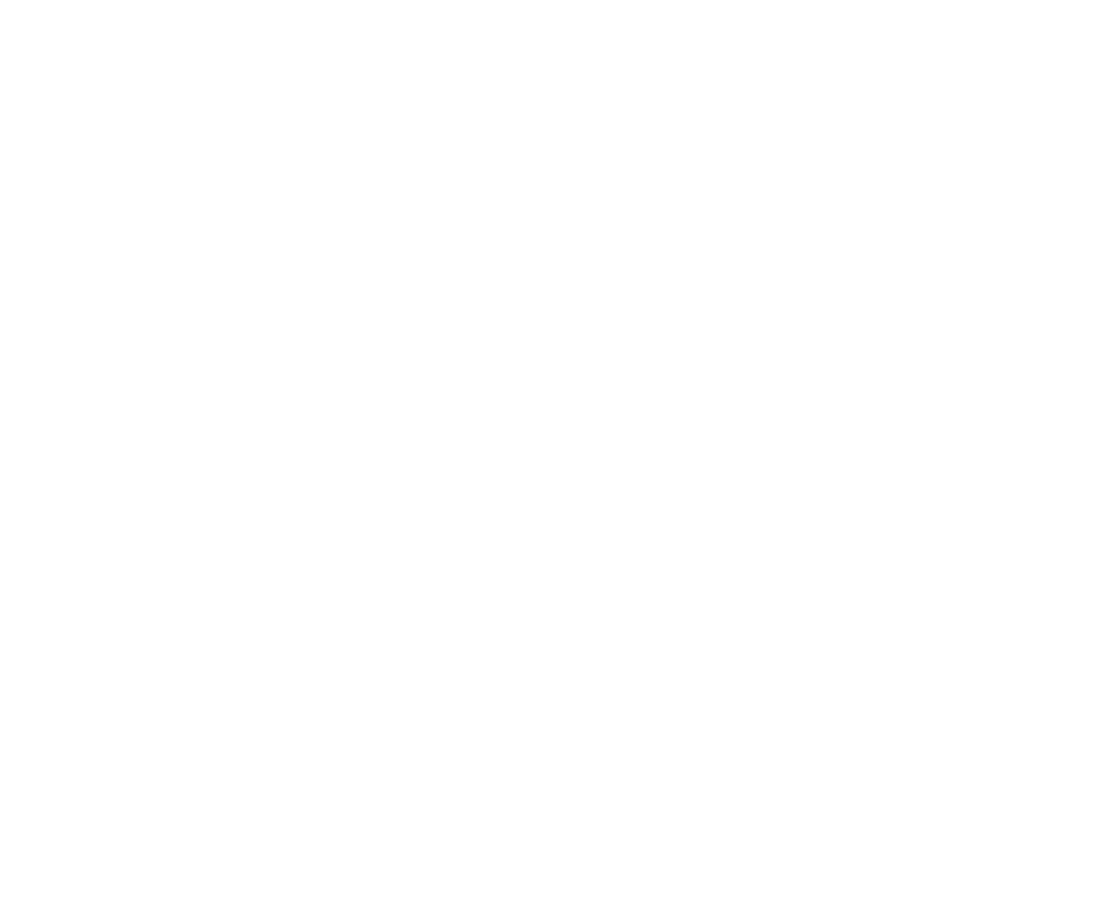 scroll, scrollTop: 0, scrollLeft: 0, axis: both 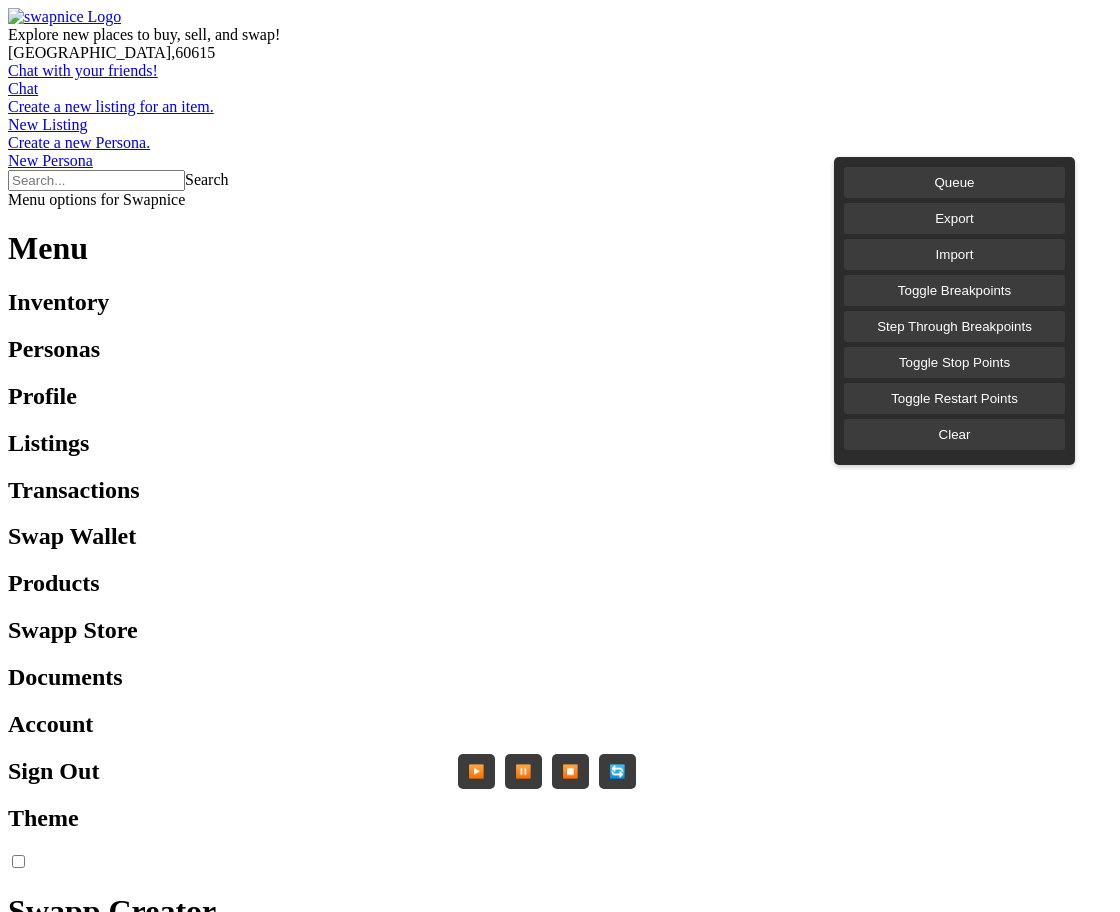 click on "Explore new places to buy, sell, and swap! [GEOGRAPHIC_DATA] ,  60615 Chat with your friends! Chat Create a new listing for an item. New Listing Create a new Persona. New Persona Search    Menu options for Swapnice
Menu Inventory Personas Profile Listings Transactions Swap Wallet Products Swapp Store Documents Account Sign Out Theme   Swapp Creator Queue Export Import Toggle Breakpoints Step Through Breakpoints Toggle Stop Points Toggle Restart Points Clear ▶️ ⏸️ ⏹️ 🔄 Only the newest listings, check them out! Find anything on Swapnice Read Swap Badge Your Swapnice contacts and conversations    Learn more about Swapnice
Swapping Find out why now is the time to swap A Time to Swap Successful swapping 101 Become a Swapper Swapping your way to the complete set Build Your Collection Swap away unwanted items for epic loot Rags to Riches Buying Best practice guidelines for buyers Buying Guidelines Getting the best deals for your buck Power Shopping How to properly load and use swap wallet Selling" at bounding box center [560, 1344] 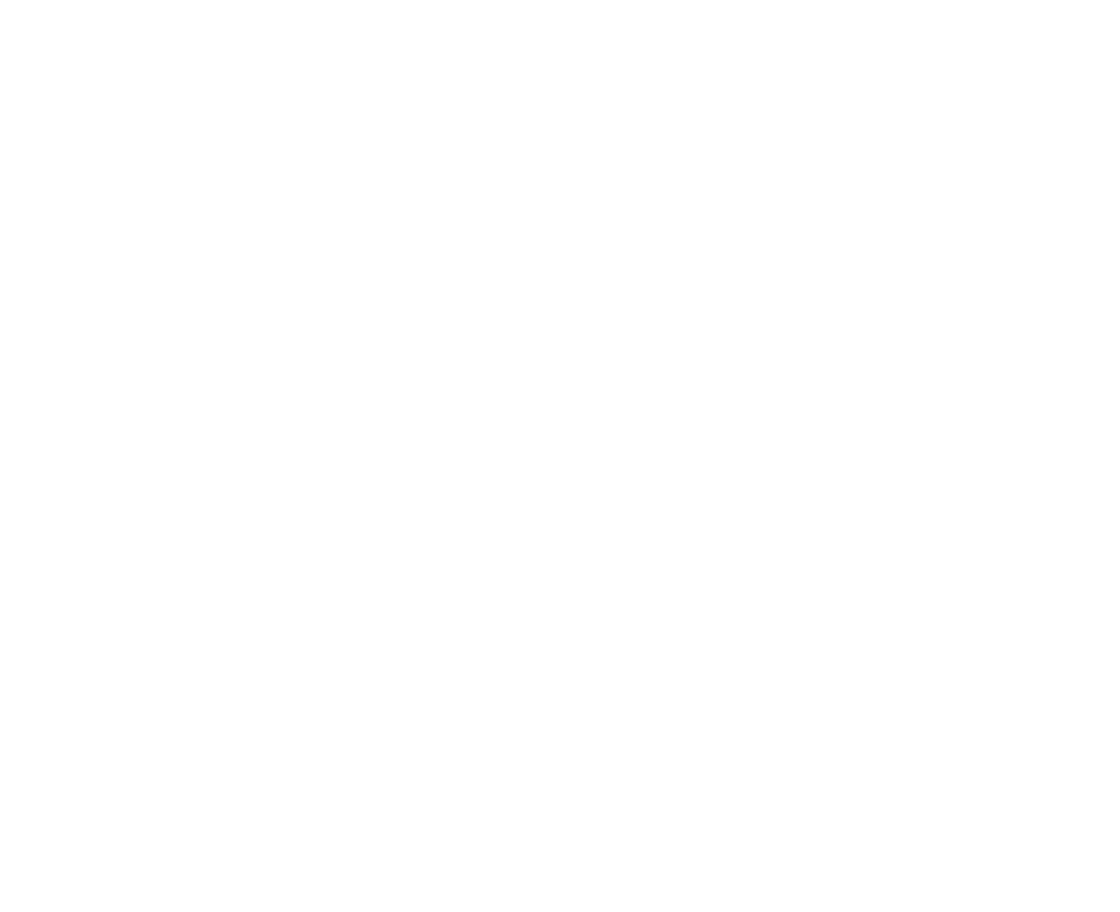 scroll, scrollTop: 0, scrollLeft: 0, axis: both 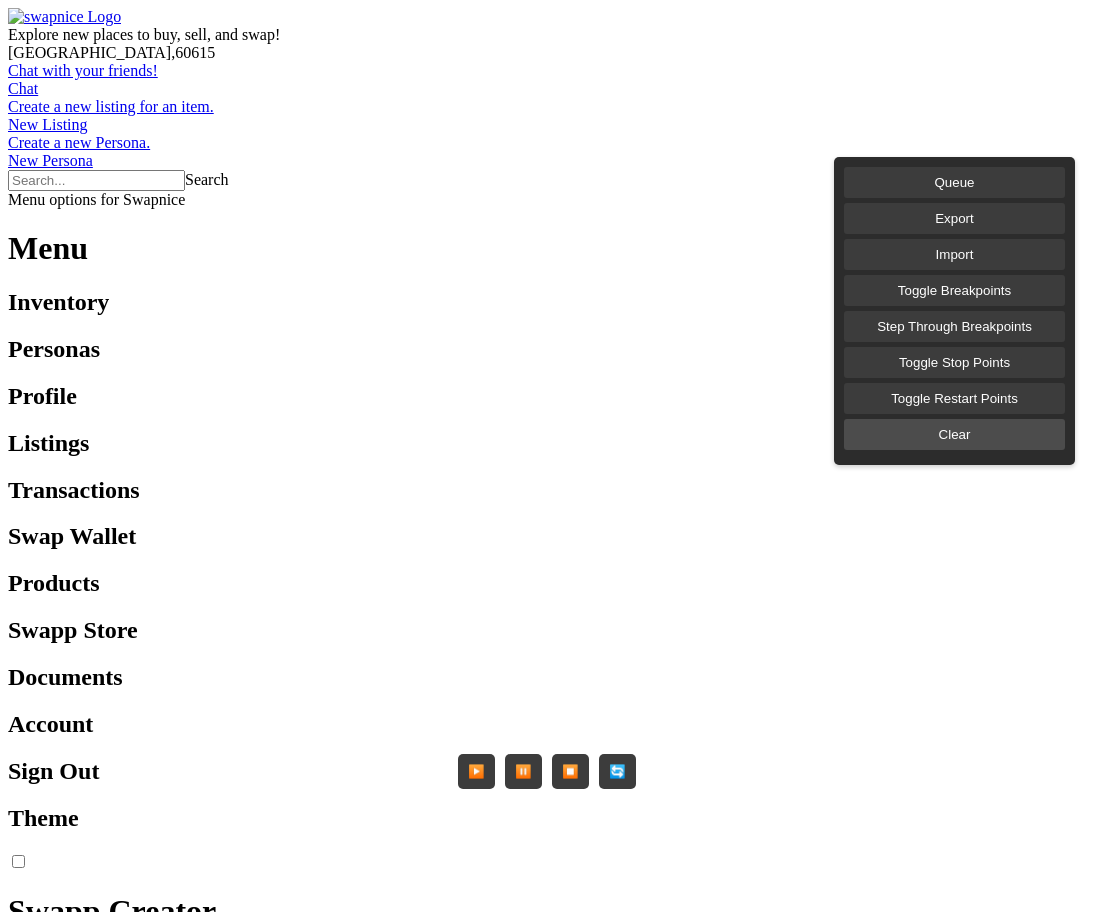 click on "Clear" at bounding box center [954, 434] 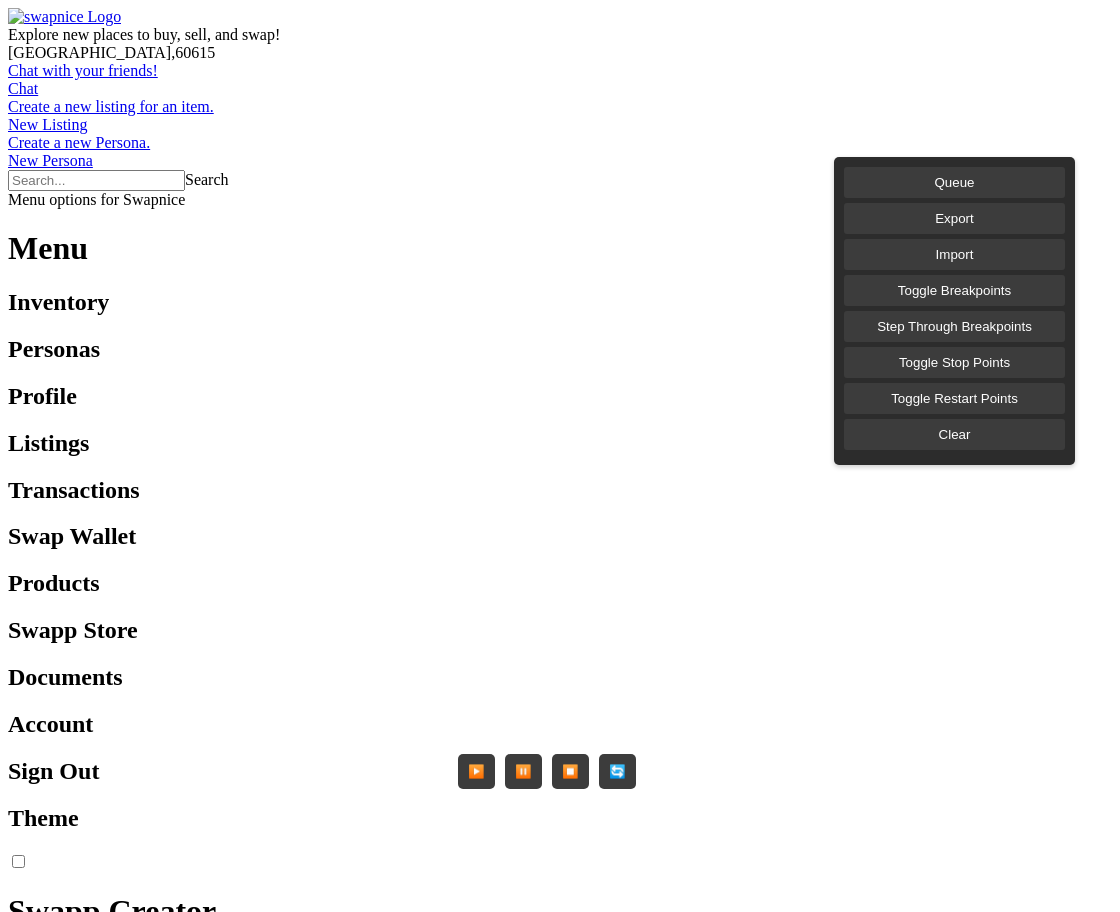 click on "Swapp Creator" at bounding box center [560, 911] 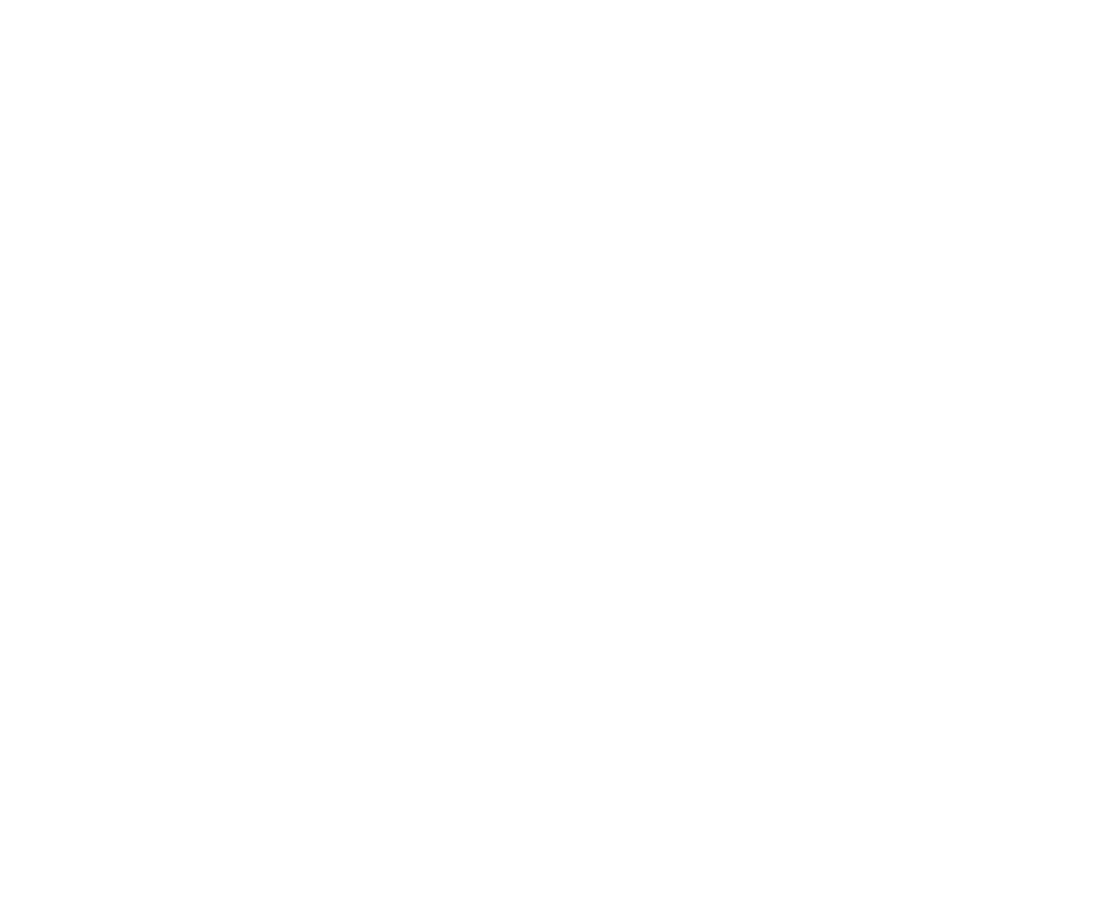 scroll, scrollTop: 0, scrollLeft: 0, axis: both 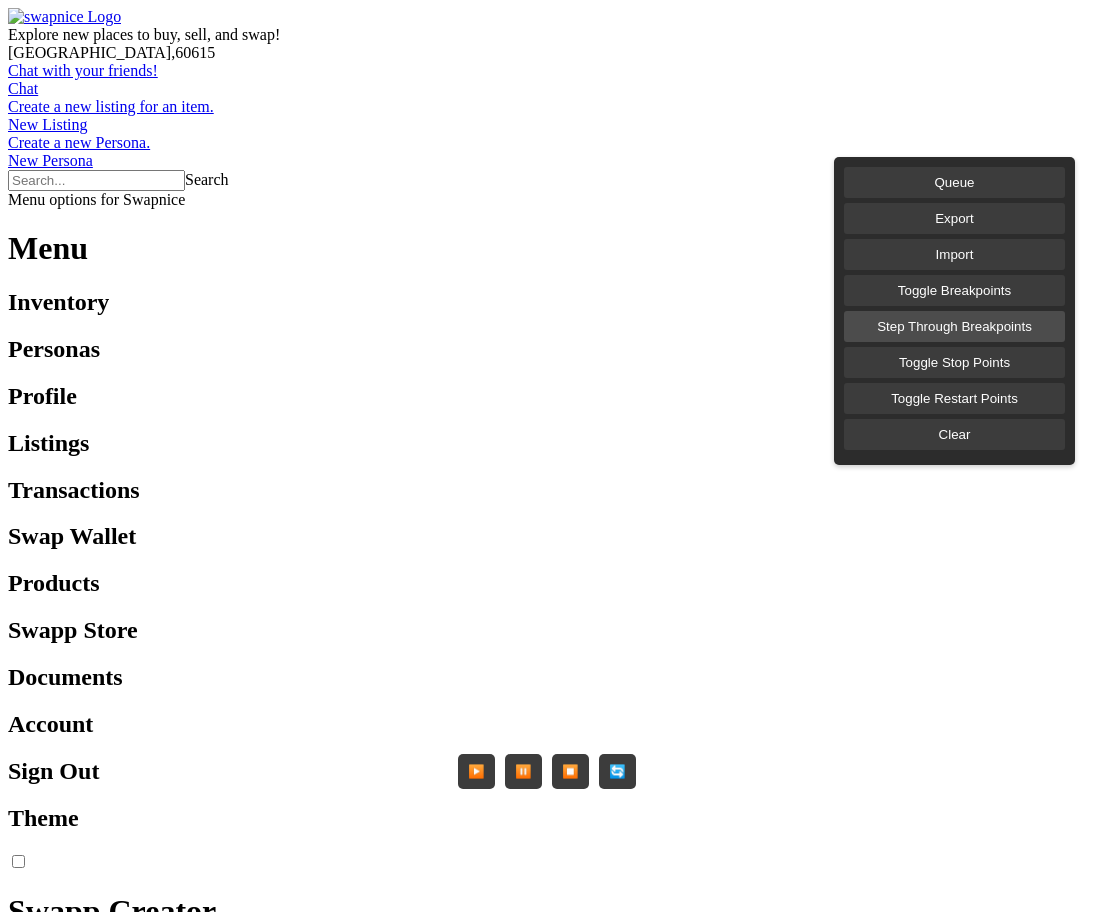 click on "Queue Export Import Toggle Breakpoints Step Through Breakpoints Toggle Stop Points Toggle Restart Points Clear ▶️ ⏸️ ⏹️ 🔄" at bounding box center (560, 1360) 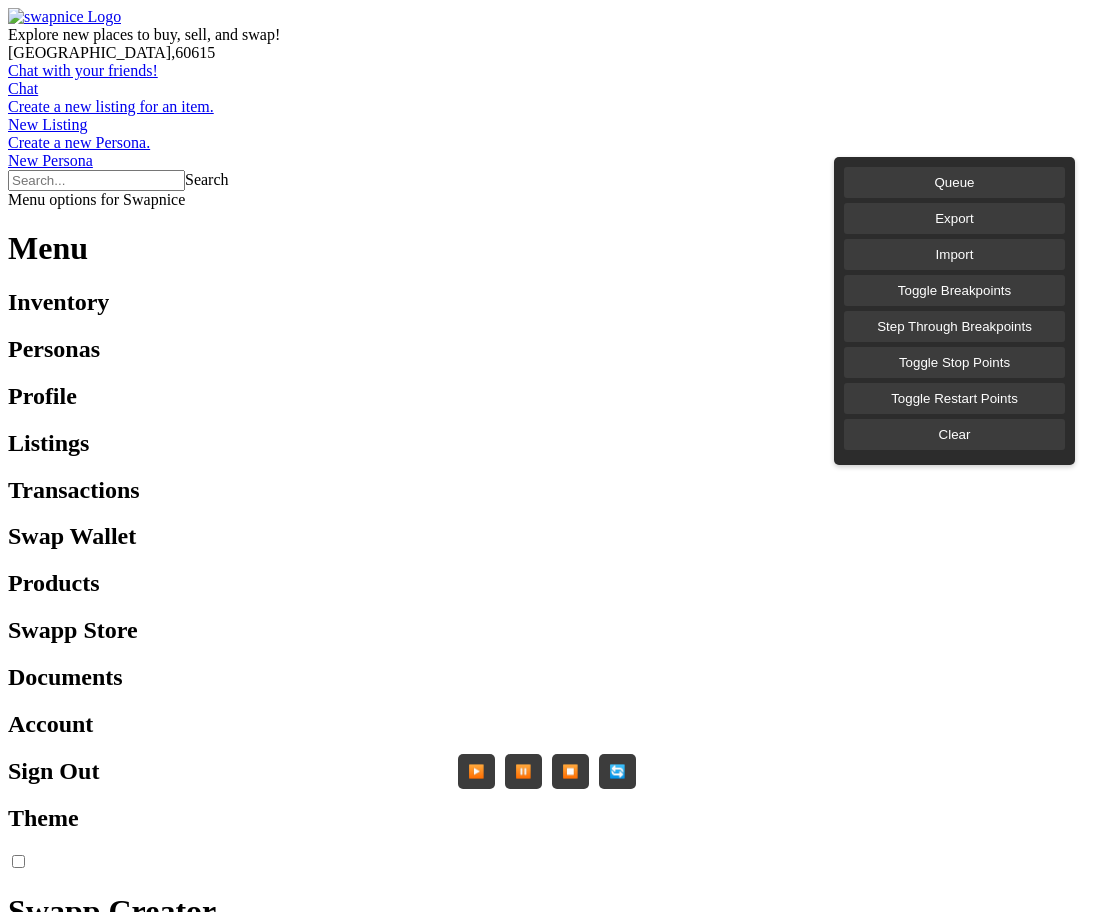 click on "Explore new places to buy, sell, and swap! [GEOGRAPHIC_DATA] ,  60615 Chat with your friends! Chat Create a new listing for an item. New Listing Create a new Persona. New Persona Search    Menu options for Swapnice
Menu Inventory Personas Profile Listings Transactions Swap Wallet Products Swapp Store Documents Account Sign Out Theme   Swapp Creator Queue Export Import Toggle Breakpoints Step Through Breakpoints Toggle Stop Points Toggle Restart Points Clear ▶️ ⏸️ ⏹️ 🔄 Only the newest listings, check them out! Find anything on Swapnice Read Swap Badge Your Swapnice contacts and conversations    Learn more about Swapnice
Swapping Find out why now is the time to swap A Time to Swap Successful swapping 101 Become a Swapper Swapping your way to the complete set Build Your Collection Swap away unwanted items for epic loot Rags to Riches Buying Best practice guidelines for buyers Buying Guidelines Getting the best deals for your buck Power Shopping How to properly load and use swap wallet Selling" at bounding box center (560, 6287) 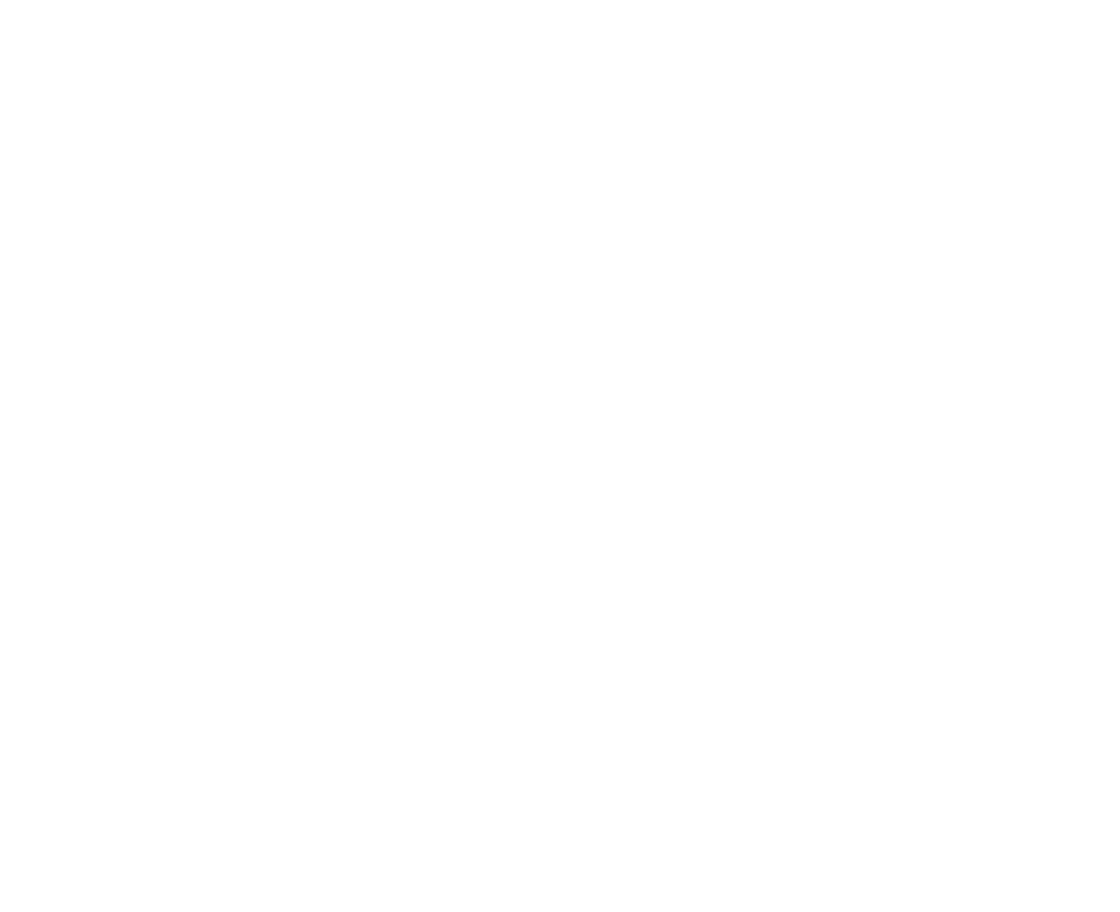 scroll, scrollTop: 0, scrollLeft: 0, axis: both 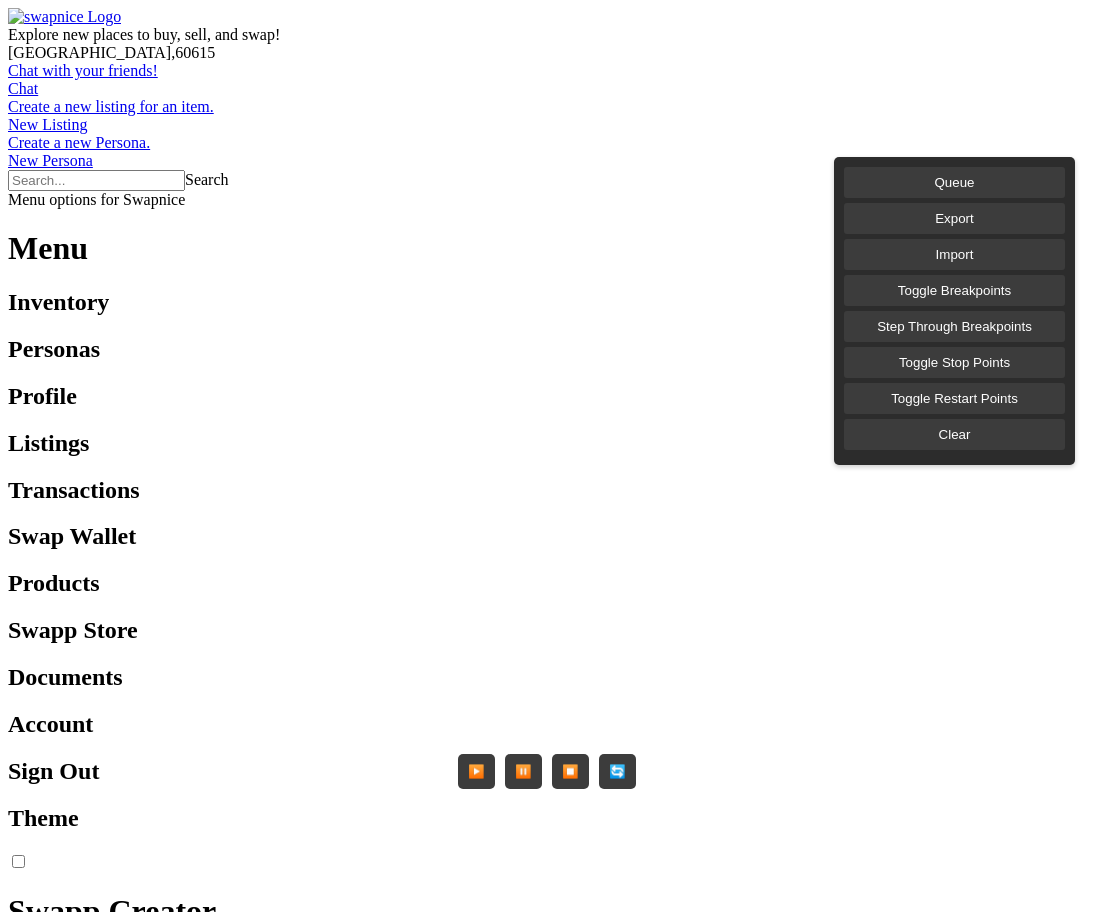 click on "Explore new places to buy, sell, and swap! [GEOGRAPHIC_DATA] ,  60615 Chat with your friends! Chat Create a new listing for an item. New Listing Create a new Persona. New Persona Search    Menu options for Swapnice
Menu Inventory Personas Profile Listings Transactions Swap Wallet Products Swapp Store Documents Account Sign Out Theme   Swapp Creator Queue Export Import Toggle Breakpoints Step Through Breakpoints Toggle Stop Points Toggle Restart Points Clear ▶️ ⏸️ ⏹️ 🔄 Only the newest listings, check them out! Find anything on Swapnice Read Swap Badge Your Swapnice contacts and conversations    Learn more about Swapnice
Swapping Find out why now is the time to swap A Time to Swap Successful swapping 101 Become a Swapper Swapping your way to the complete set Build Your Collection Swap away unwanted items for epic loot Rags to Riches Buying Best practice guidelines for buyers Buying Guidelines Getting the best deals for your buck Power Shopping How to properly load and use swap wallet Selling" at bounding box center [560, 1344] 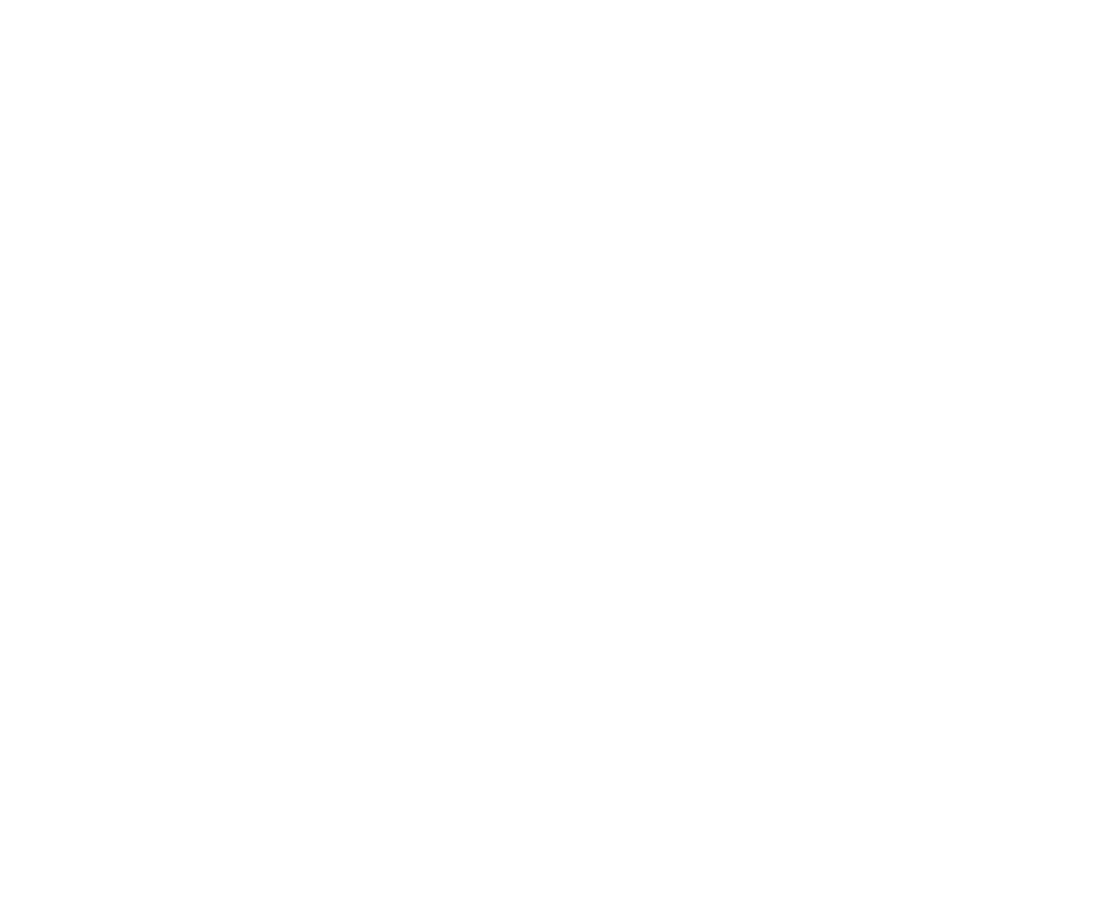 scroll, scrollTop: 0, scrollLeft: 0, axis: both 